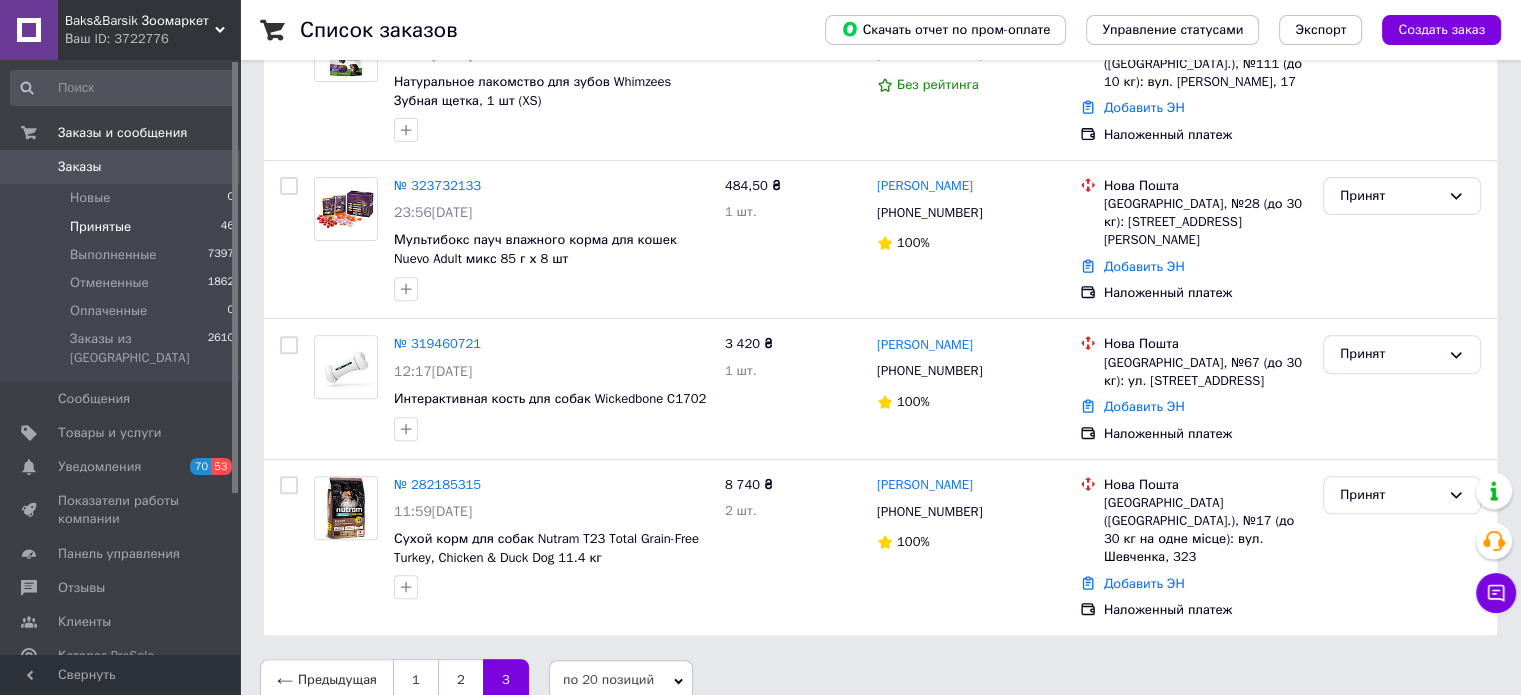 scroll, scrollTop: 705, scrollLeft: 0, axis: vertical 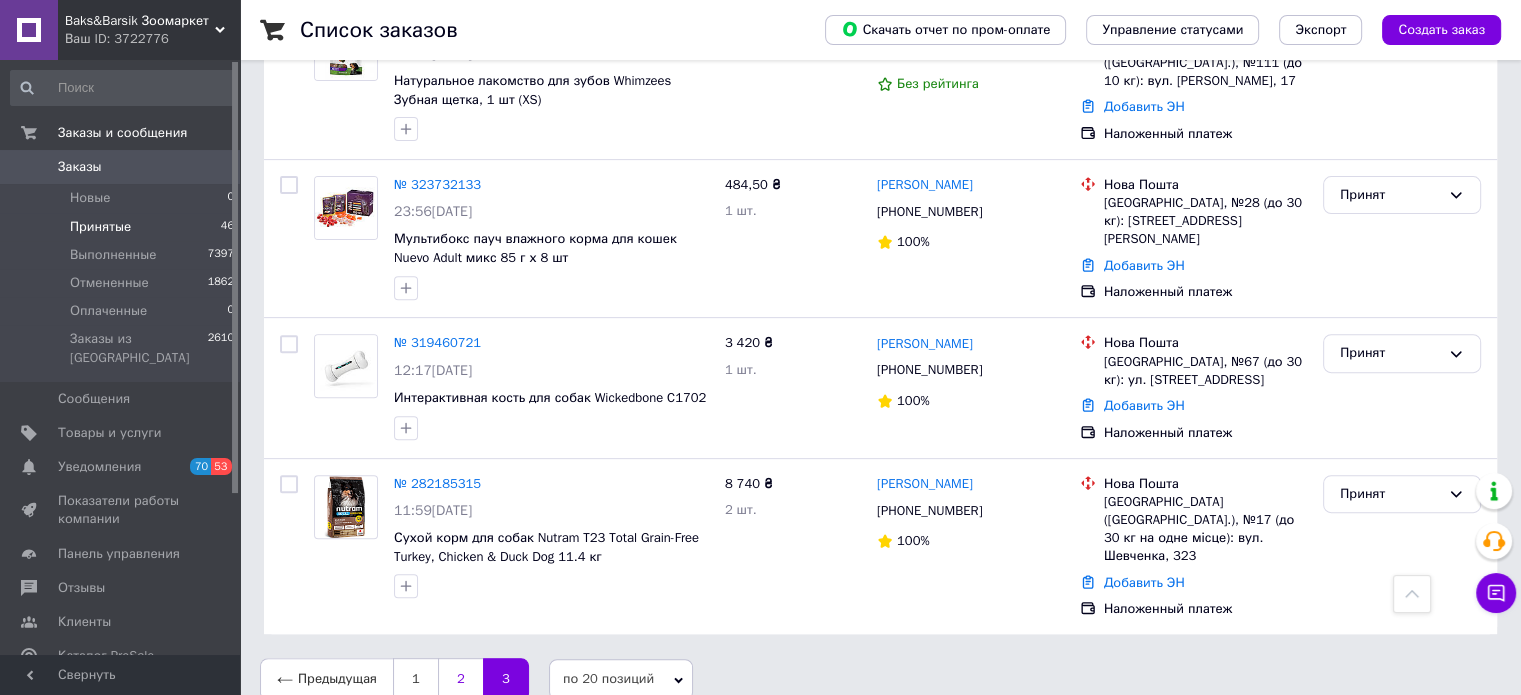click on "2" at bounding box center (460, 679) 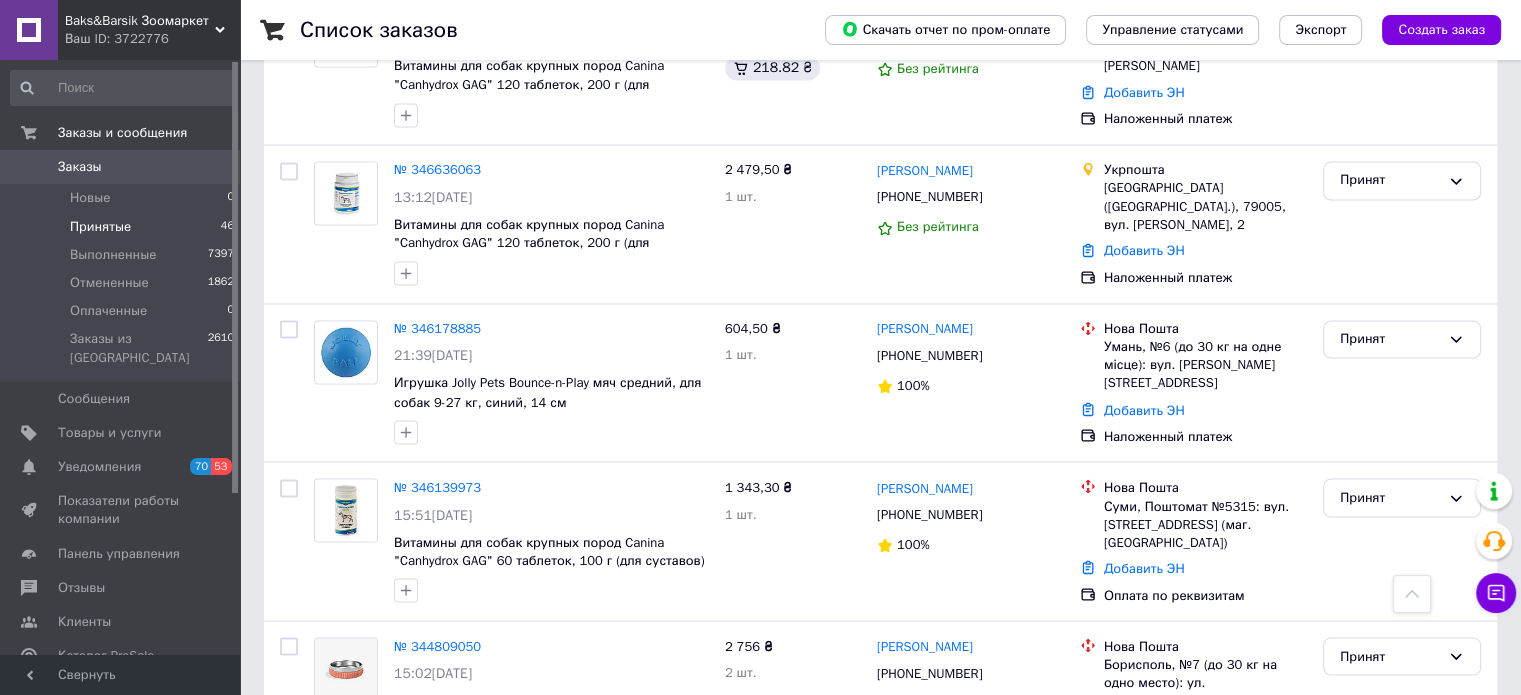 scroll, scrollTop: 3411, scrollLeft: 0, axis: vertical 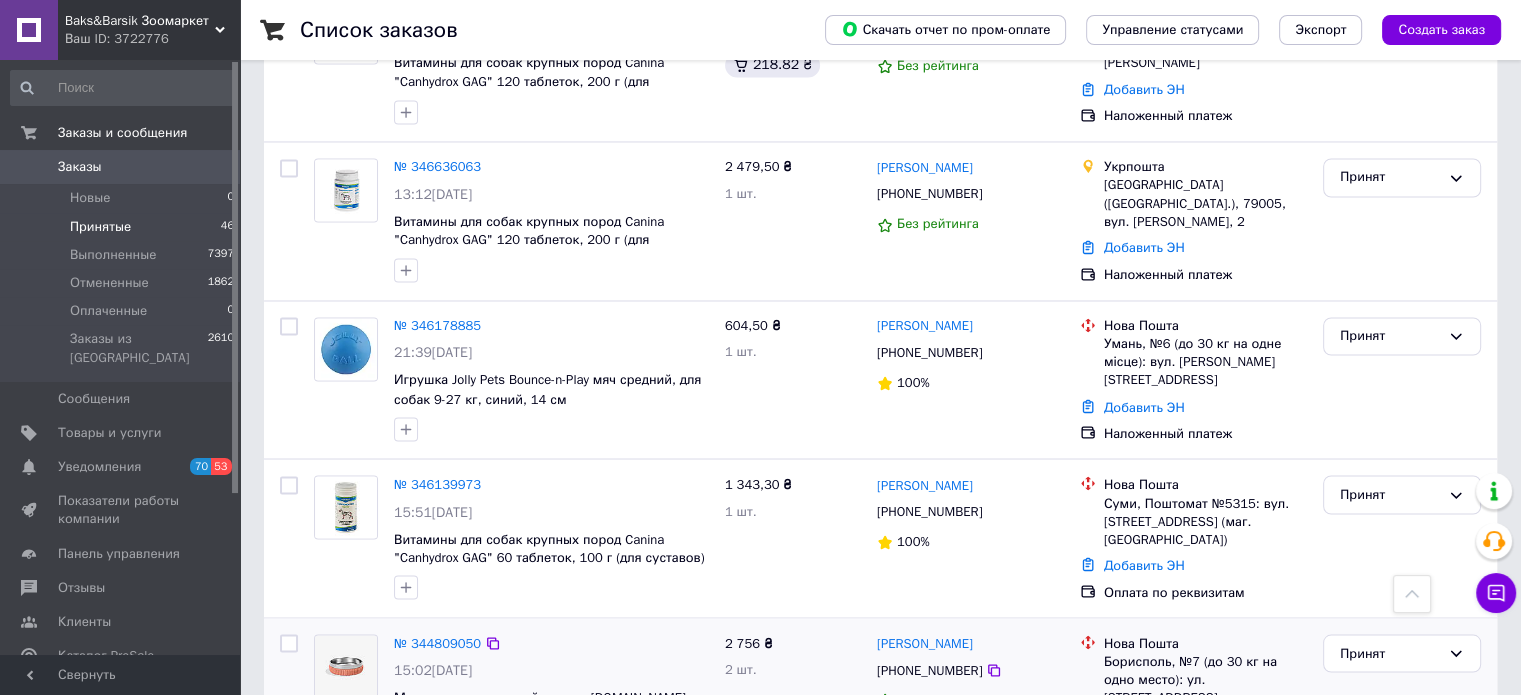drag, startPoint x: 416, startPoint y: 652, endPoint x: 624, endPoint y: 519, distance: 246.88661 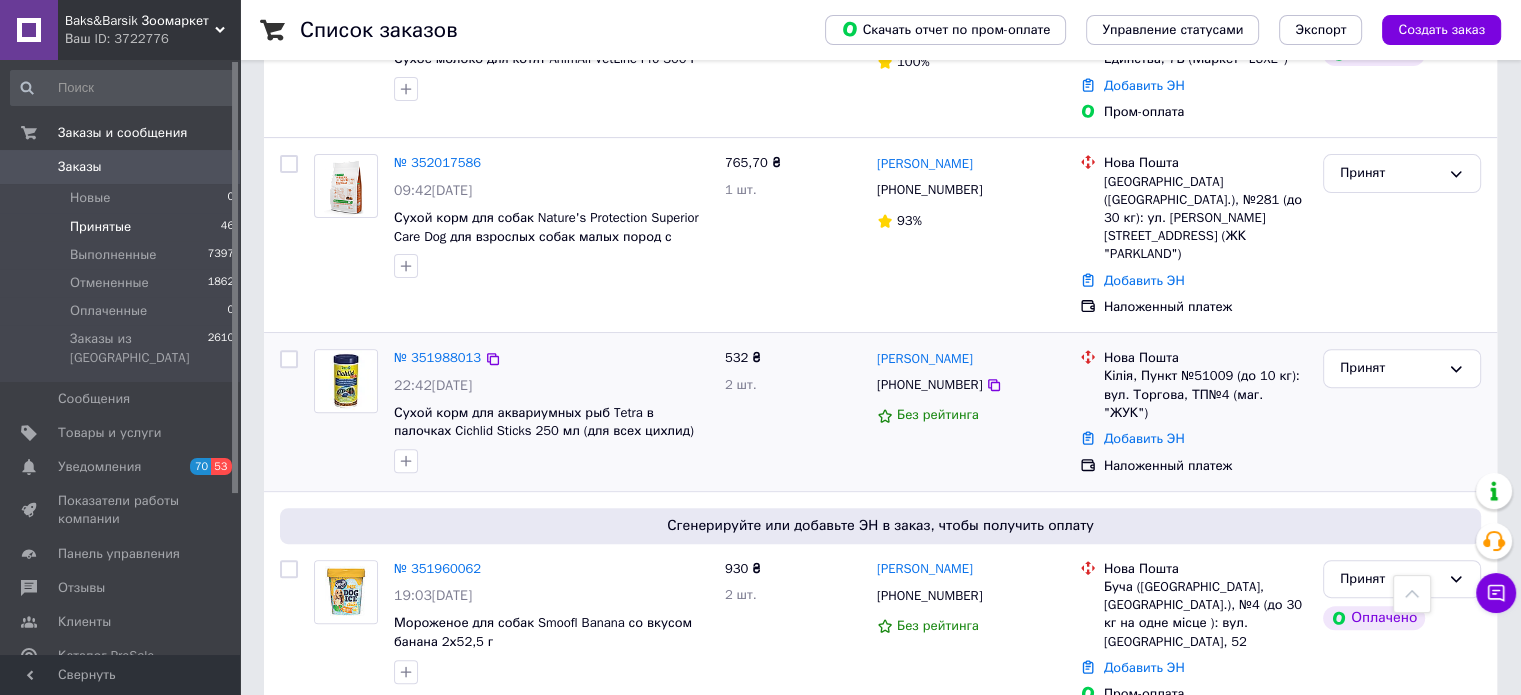 scroll, scrollTop: 400, scrollLeft: 0, axis: vertical 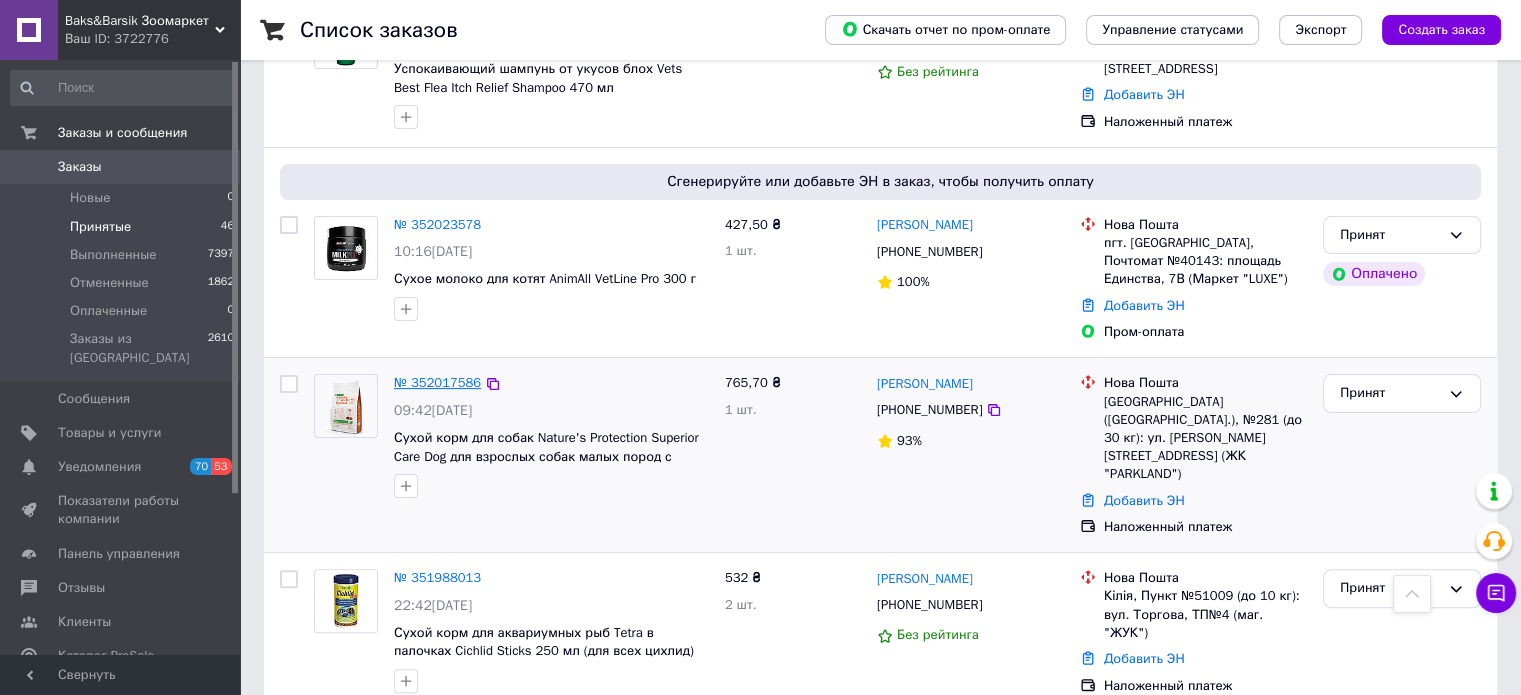 click on "№ 352017586" at bounding box center (437, 382) 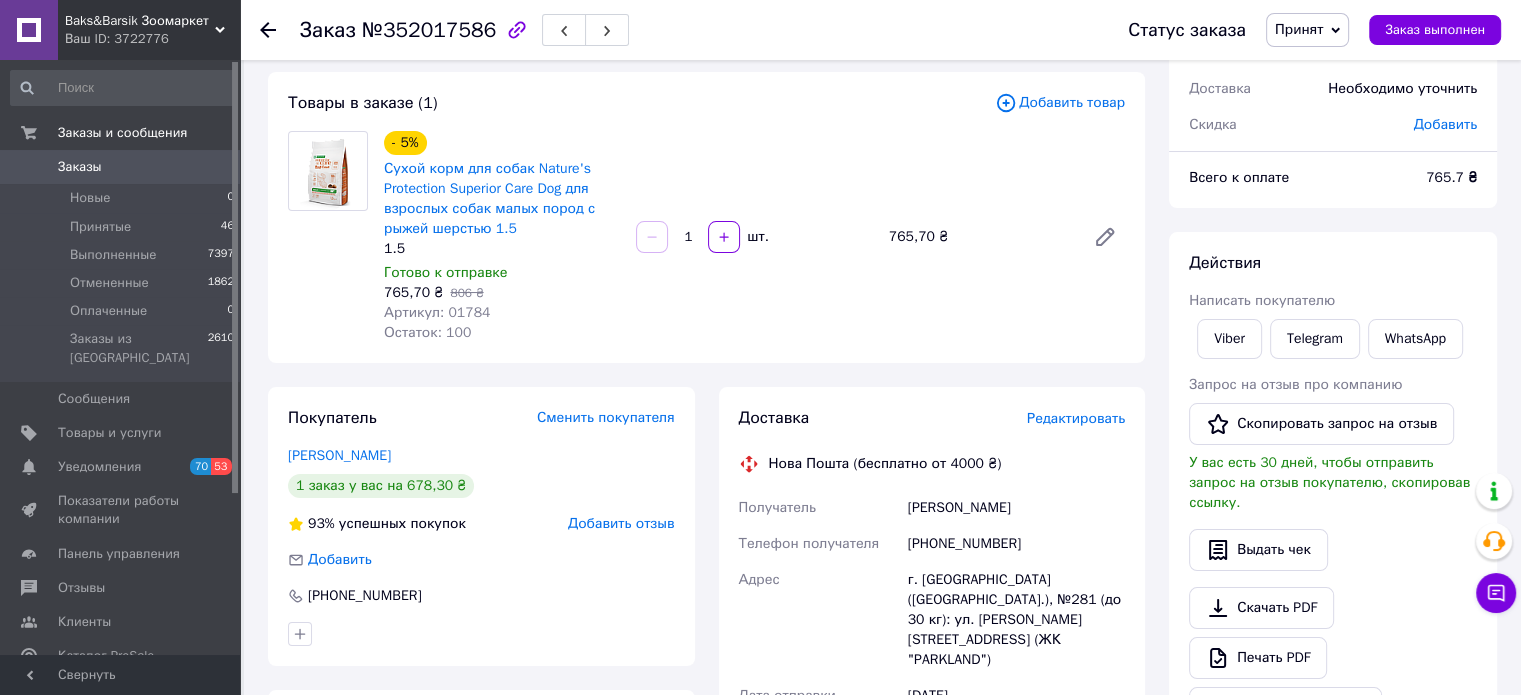 scroll, scrollTop: 0, scrollLeft: 0, axis: both 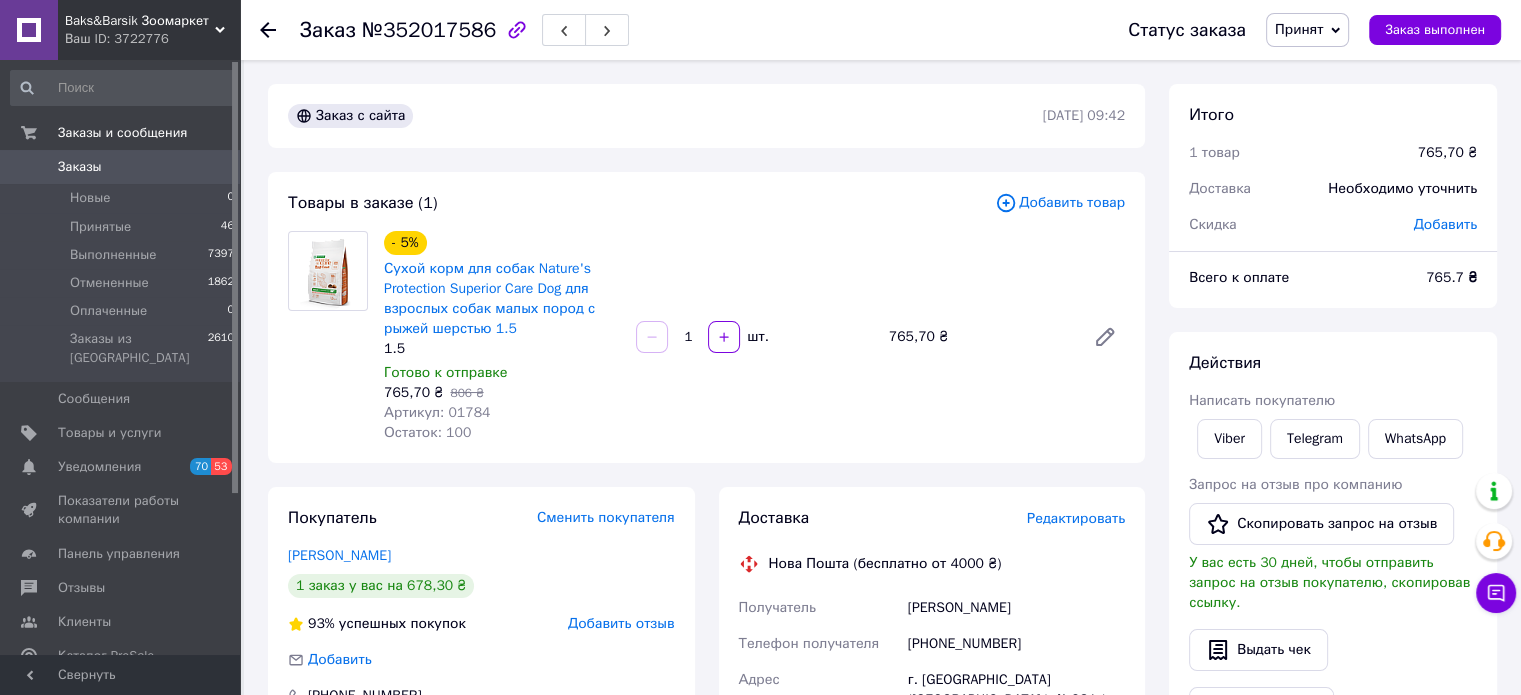 click 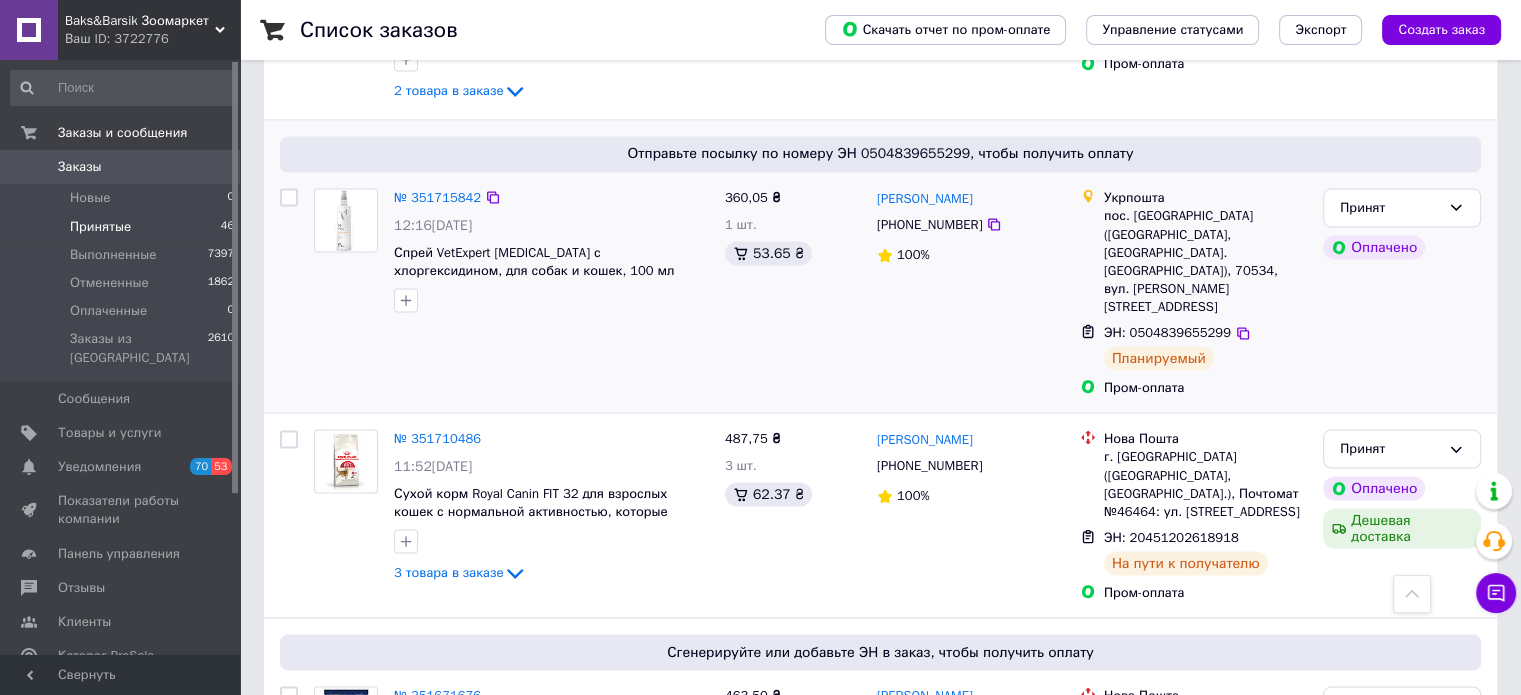 scroll, scrollTop: 3680, scrollLeft: 0, axis: vertical 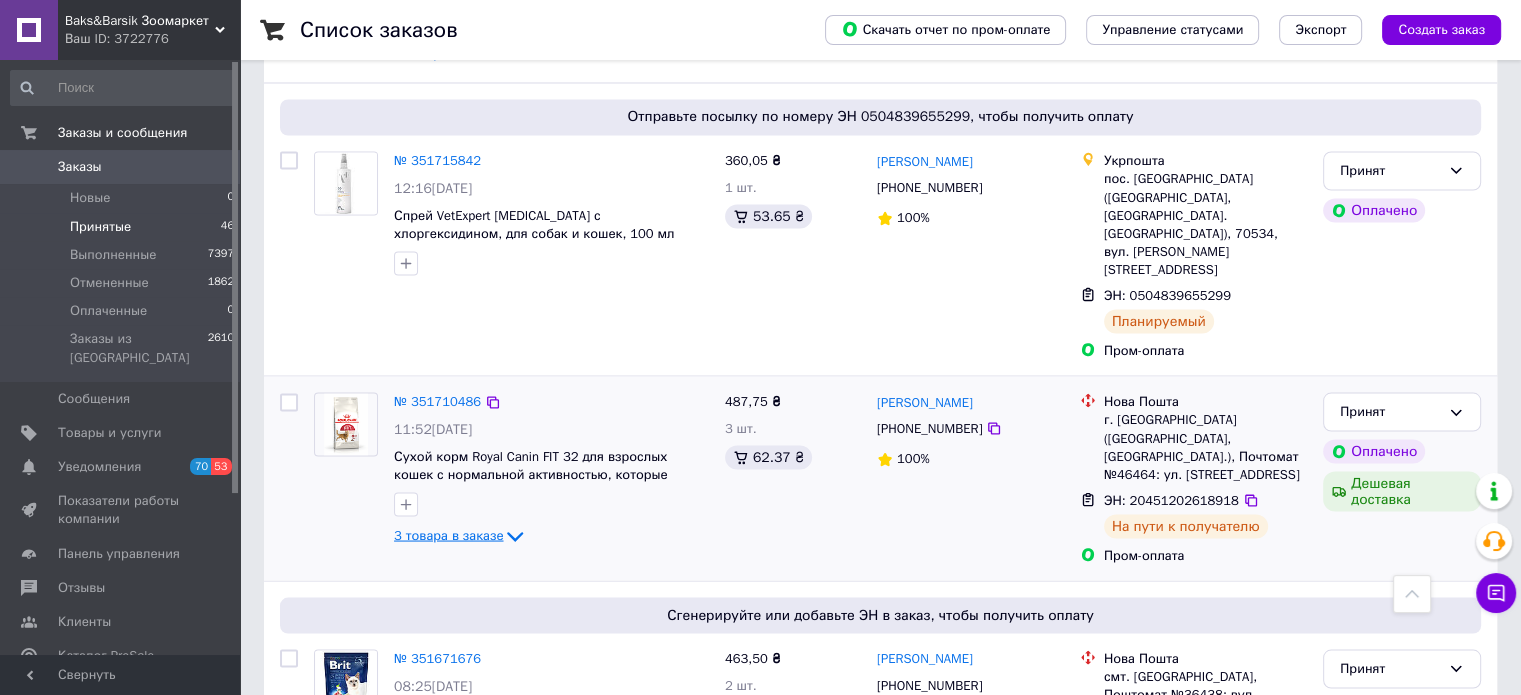 click on "3 товара в заказе" at bounding box center [448, 535] 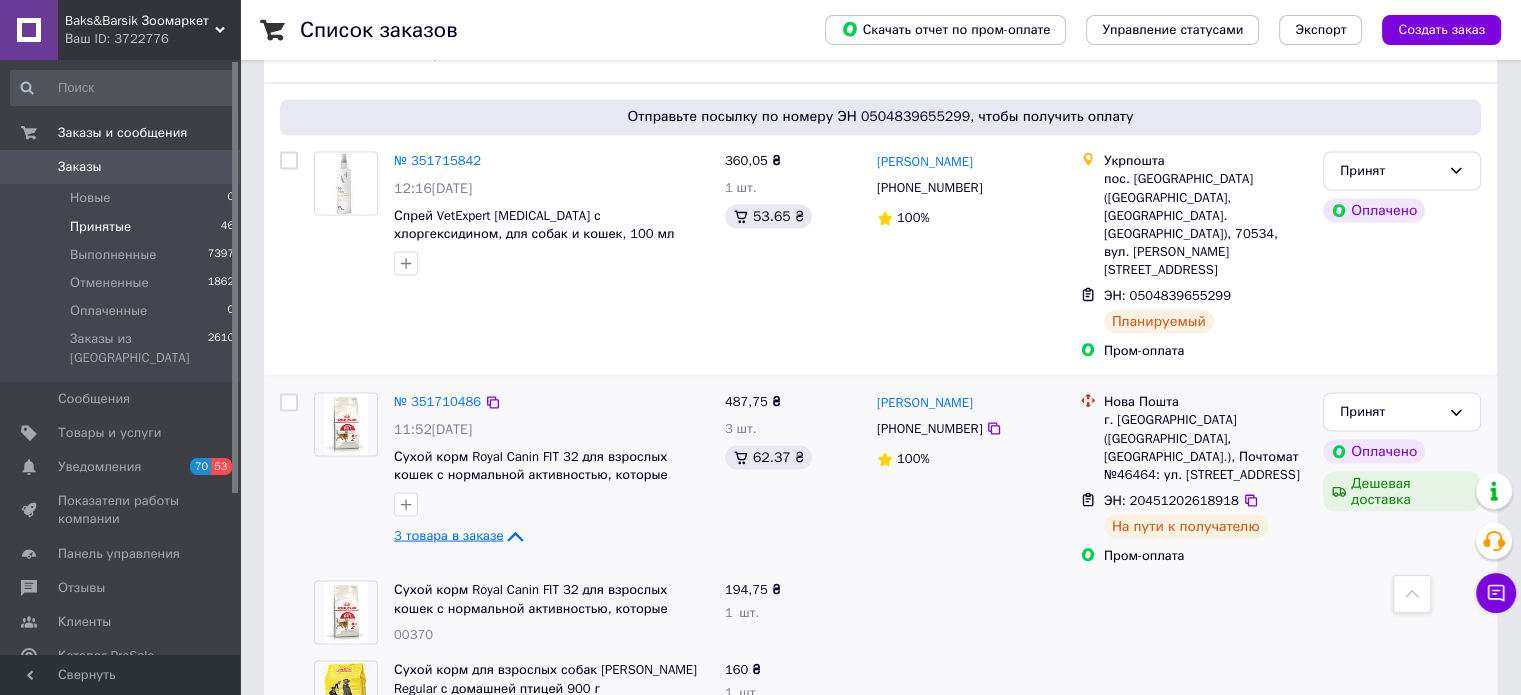 click on "3 товара в заказе" at bounding box center (448, 535) 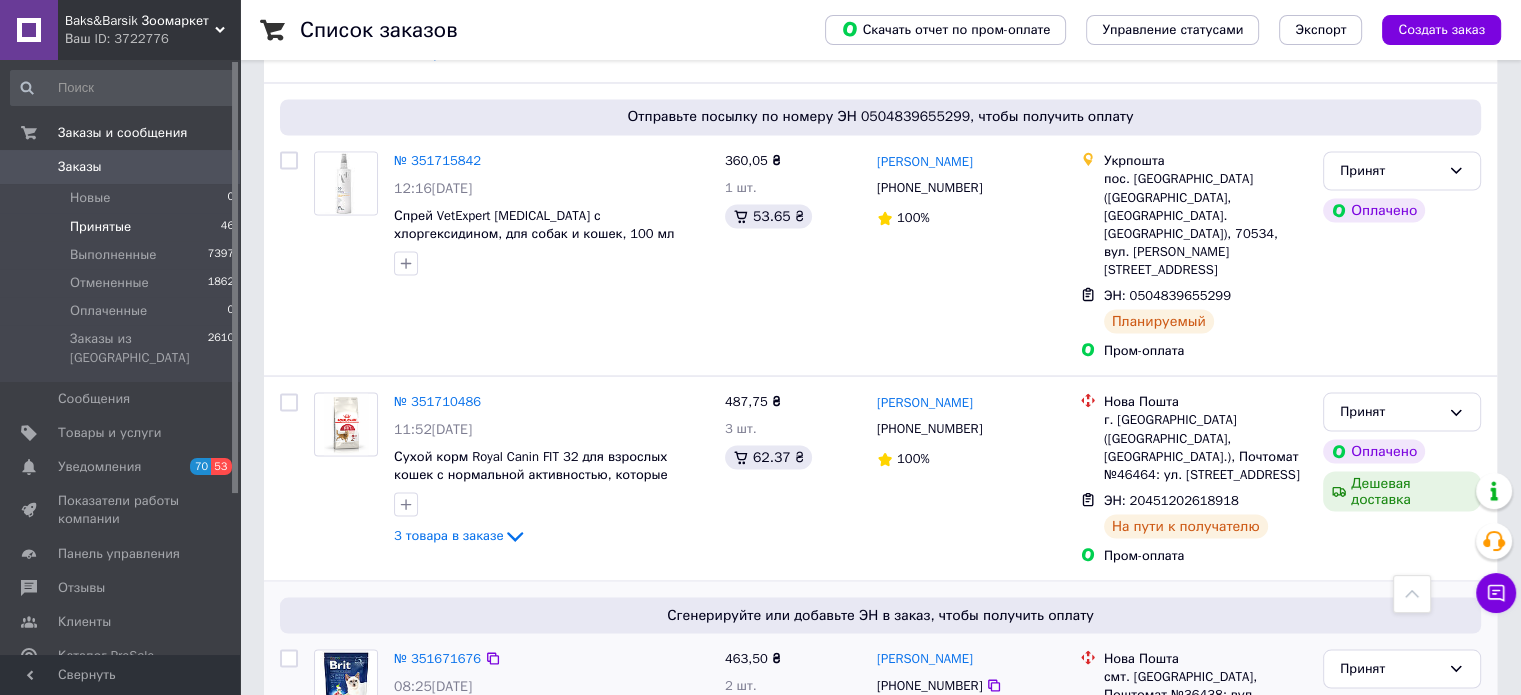 click 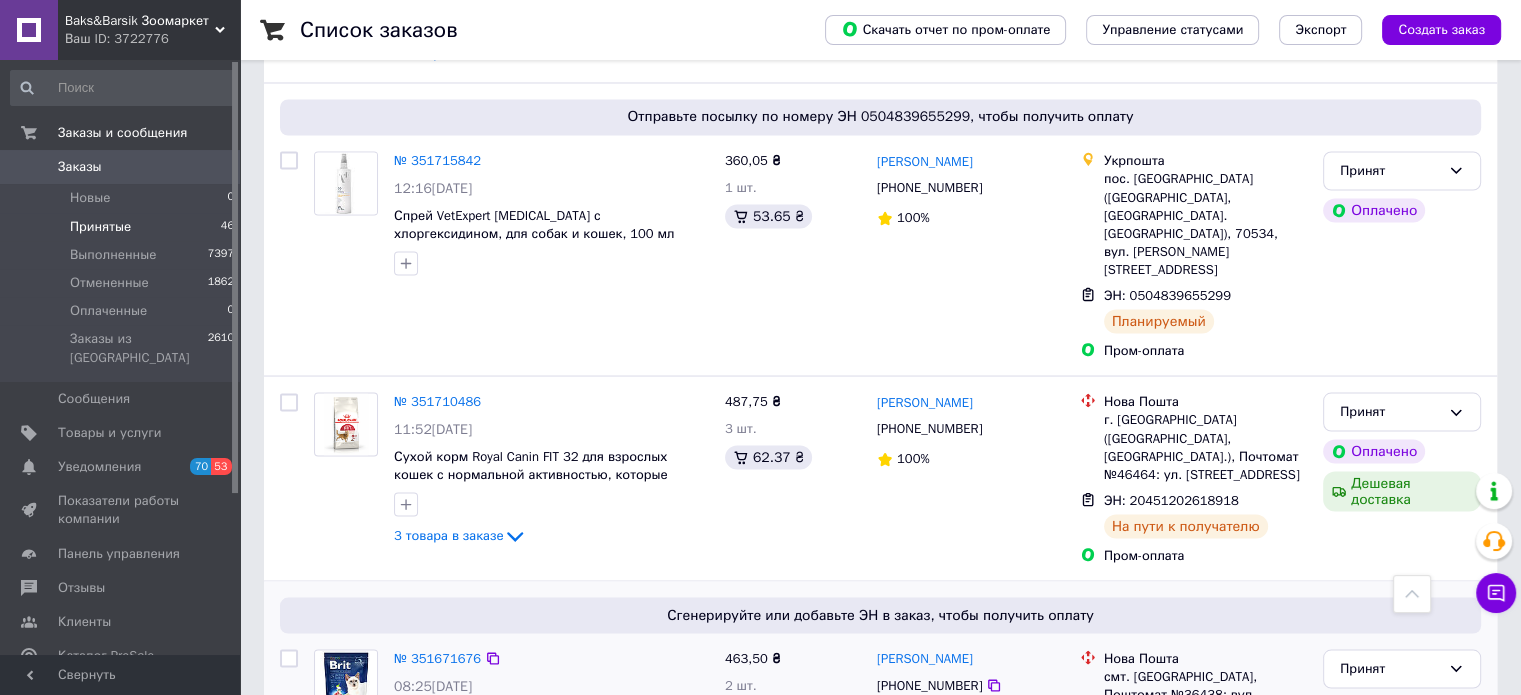 scroll, scrollTop: 3840, scrollLeft: 0, axis: vertical 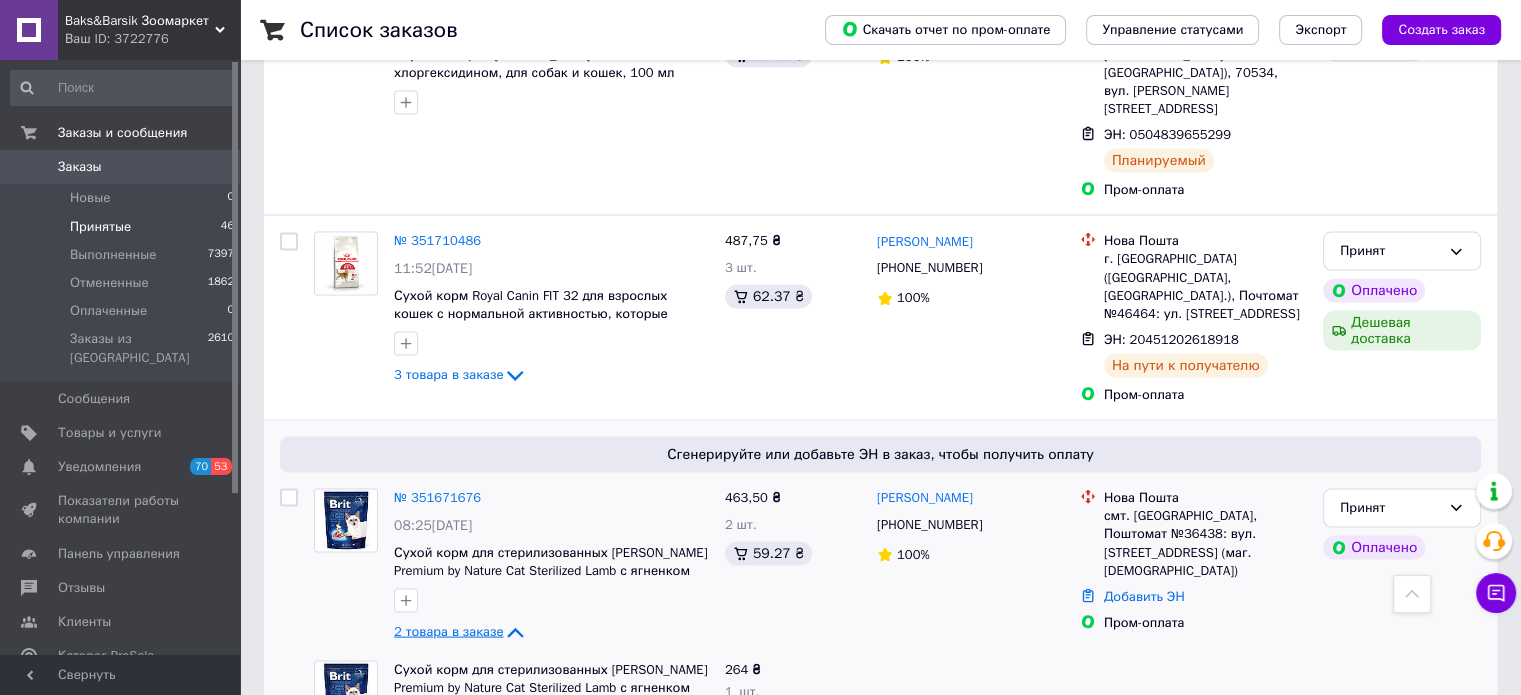 click 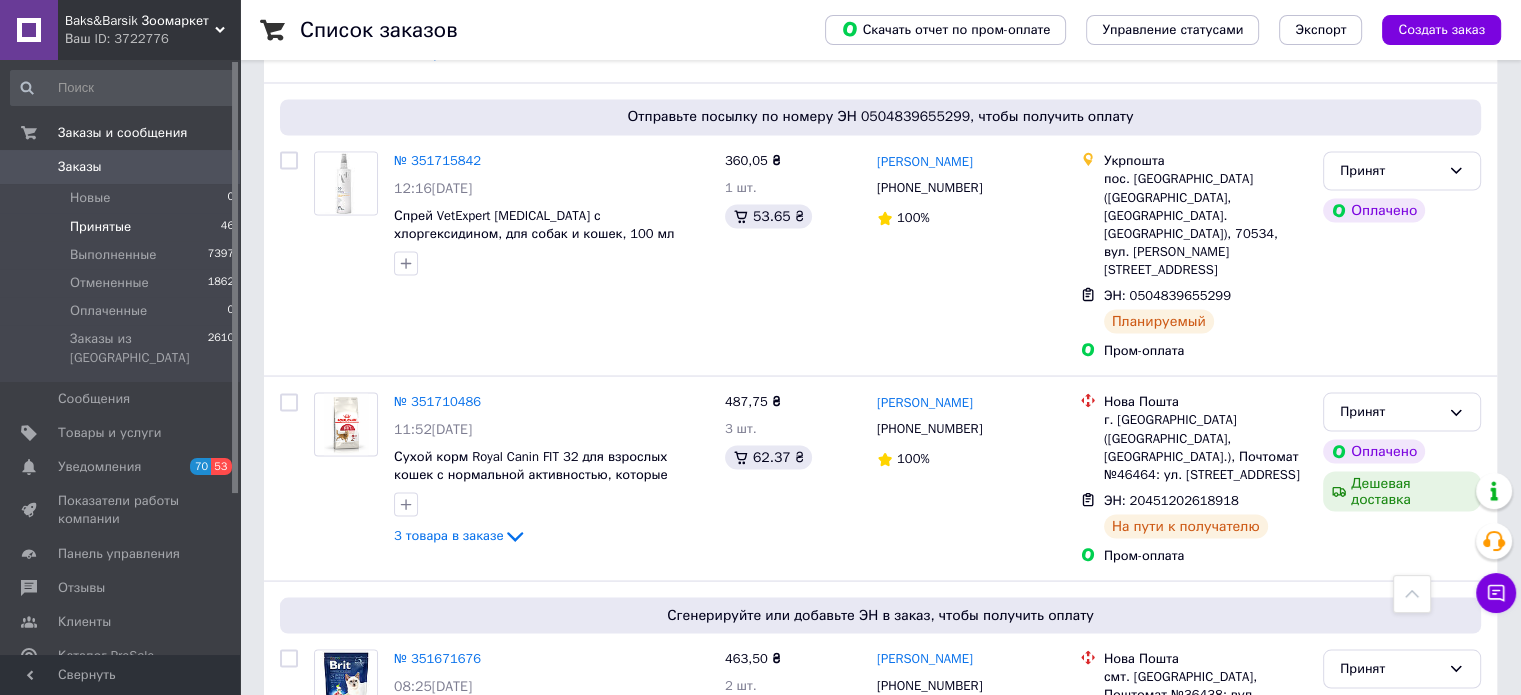 click on "2" at bounding box center (327, 866) 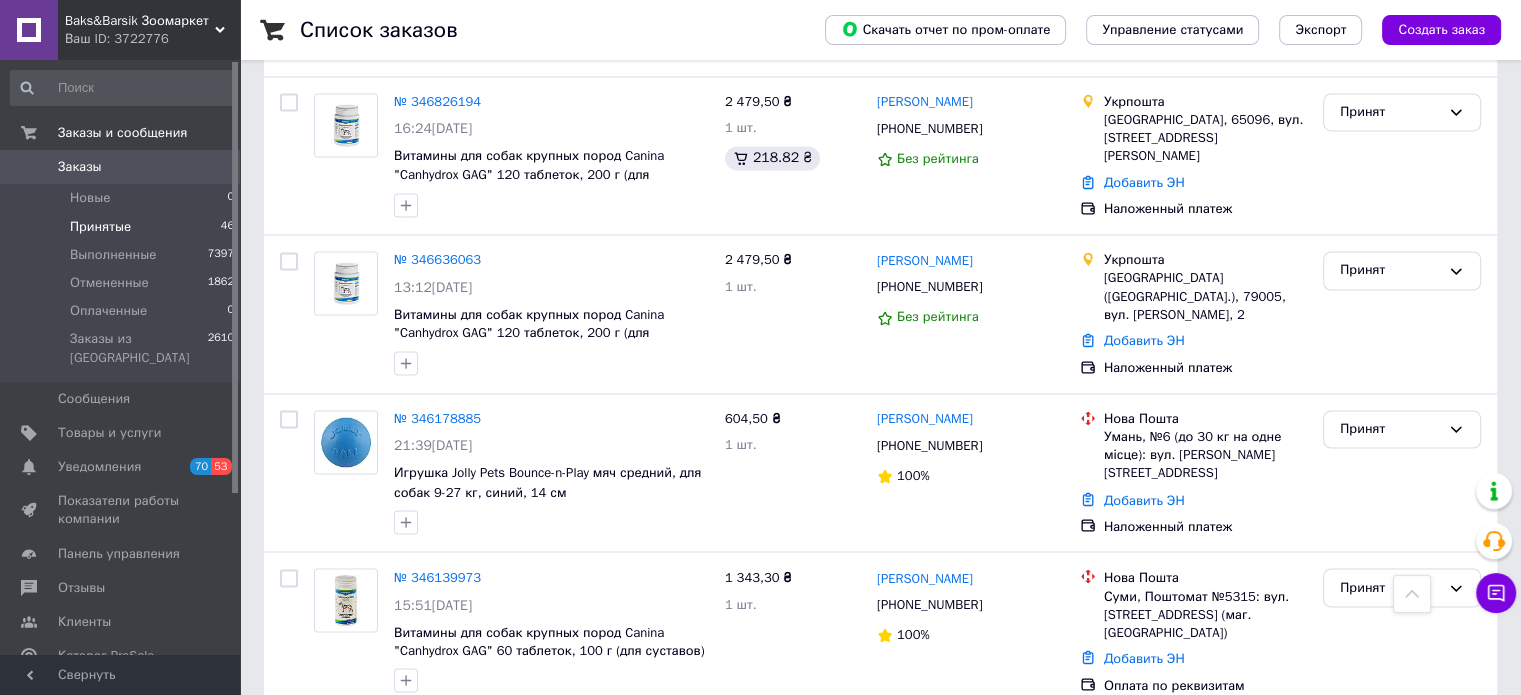 scroll, scrollTop: 3411, scrollLeft: 0, axis: vertical 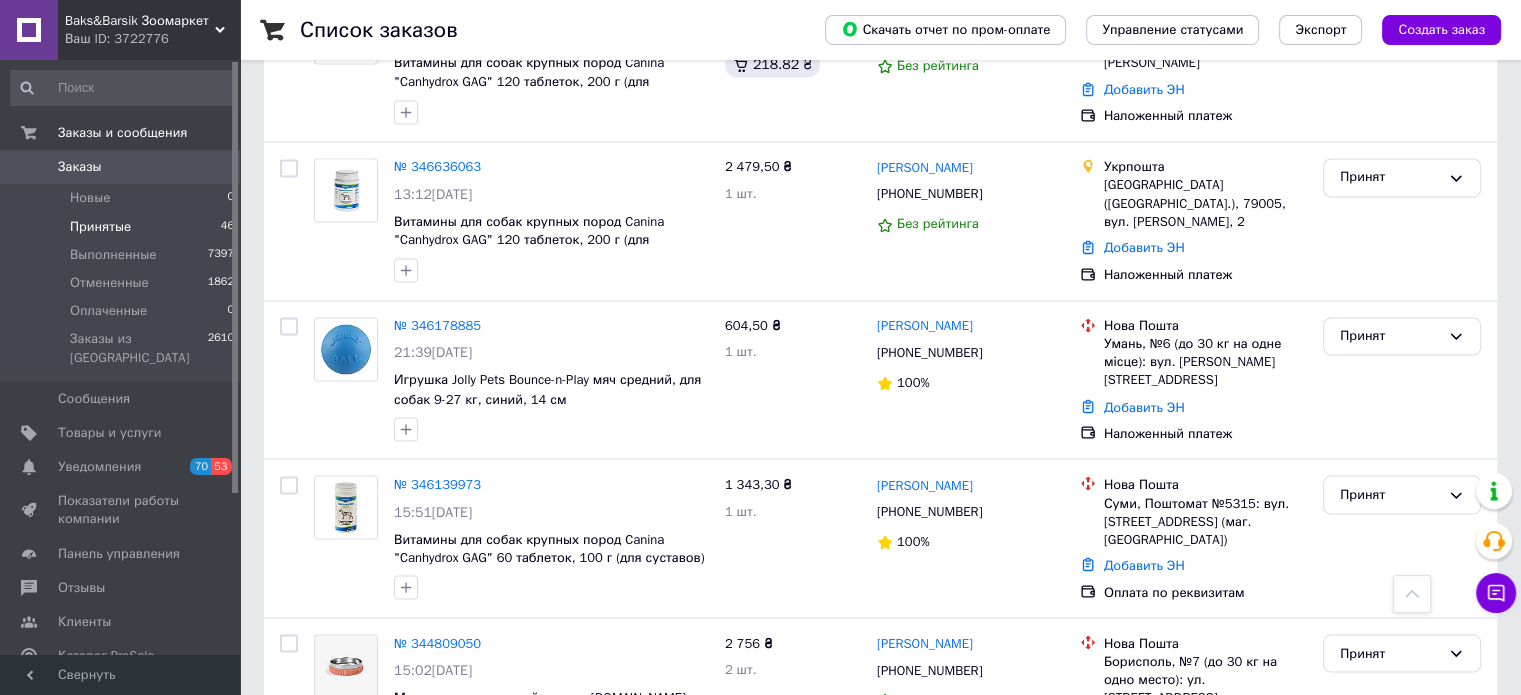 click on "1" at bounding box center [415, 820] 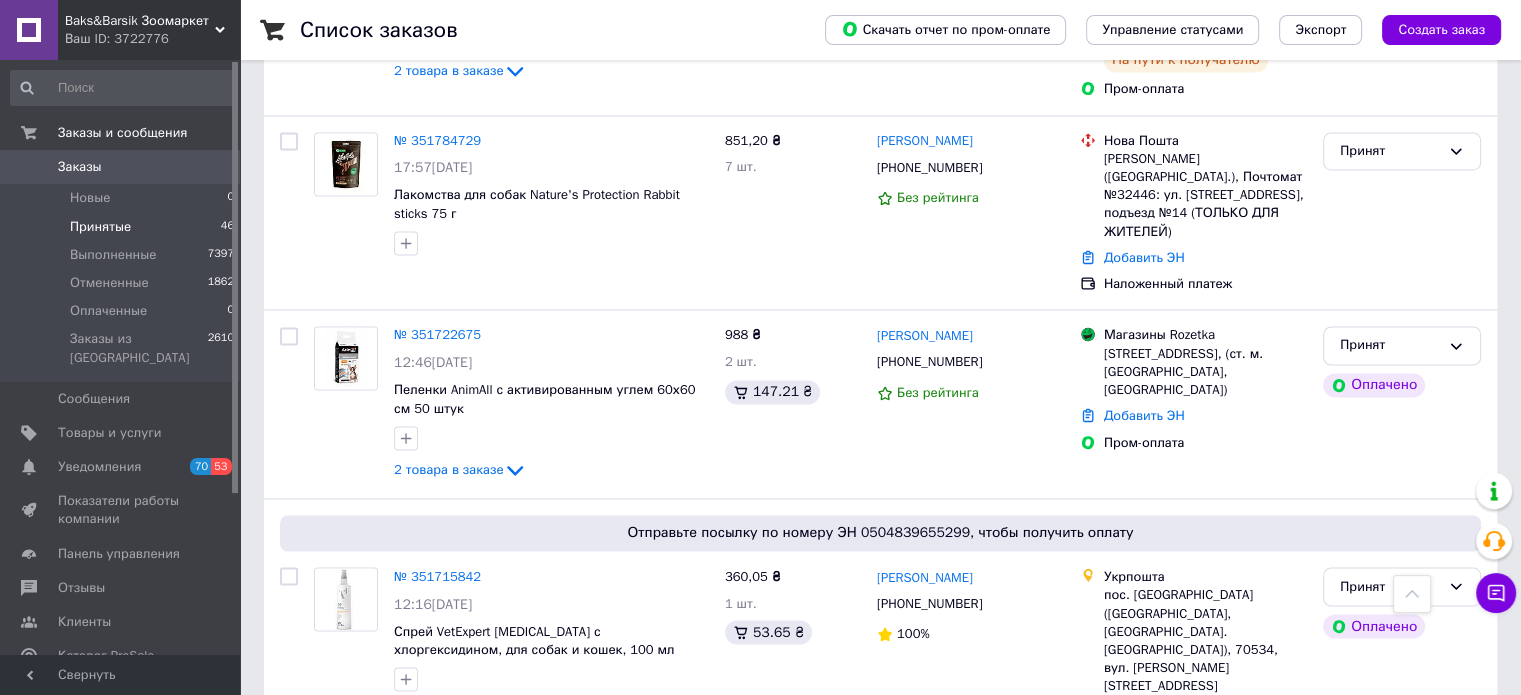 scroll, scrollTop: 3300, scrollLeft: 0, axis: vertical 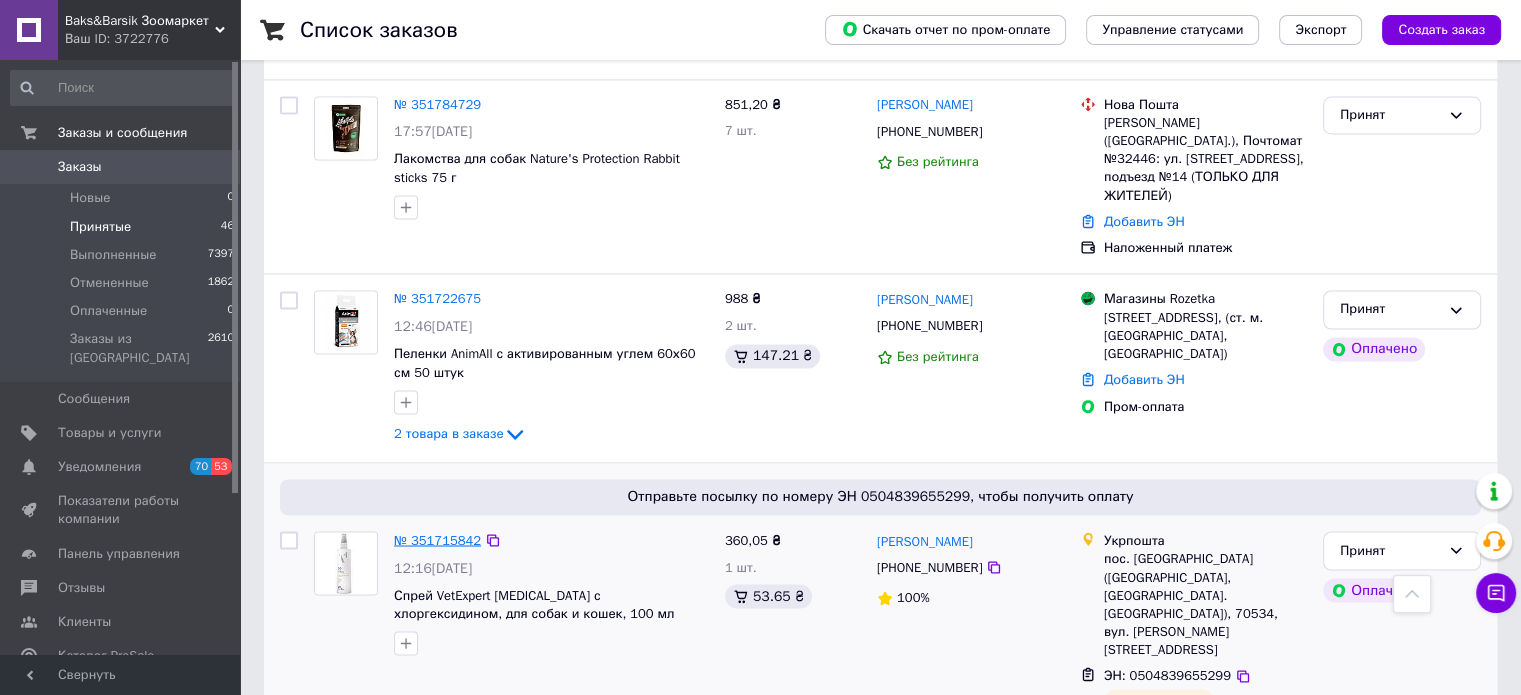 click on "№ 351715842" at bounding box center (437, 539) 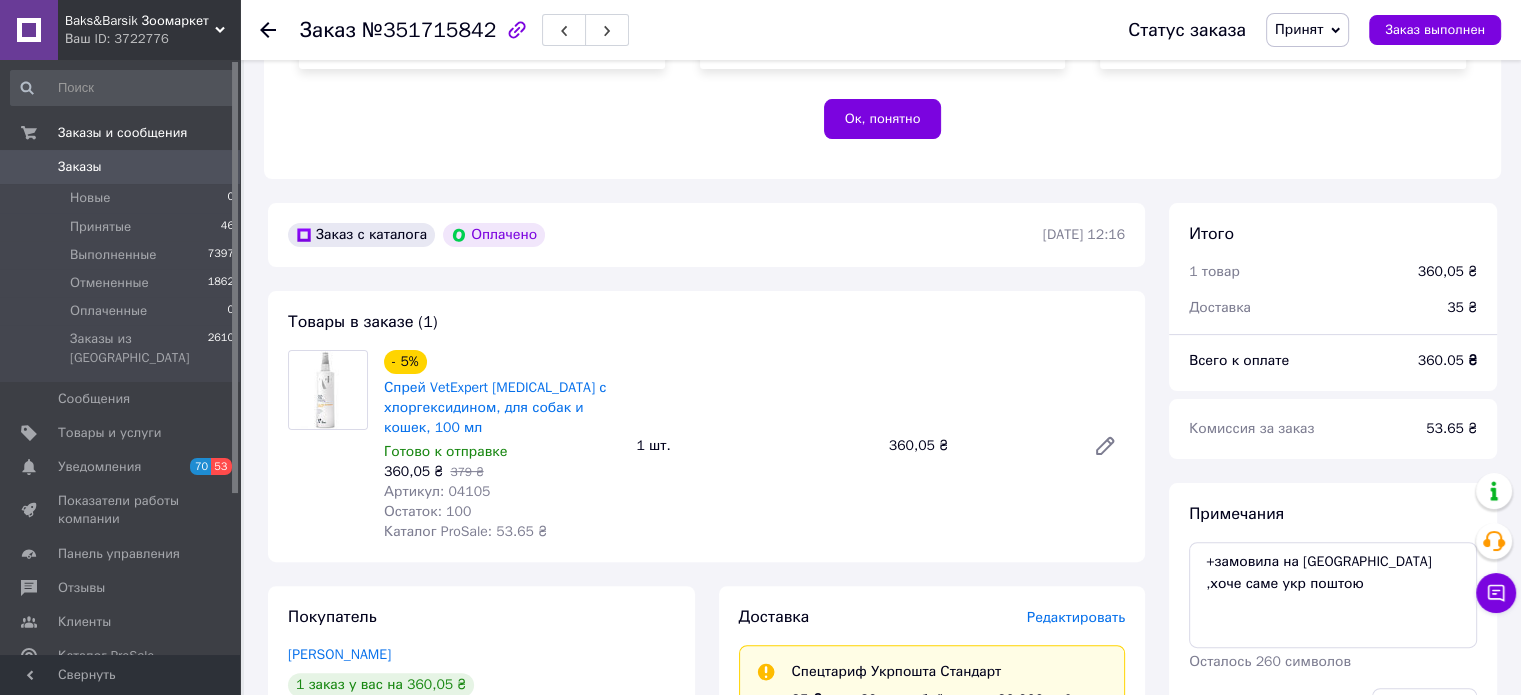 scroll, scrollTop: 434, scrollLeft: 0, axis: vertical 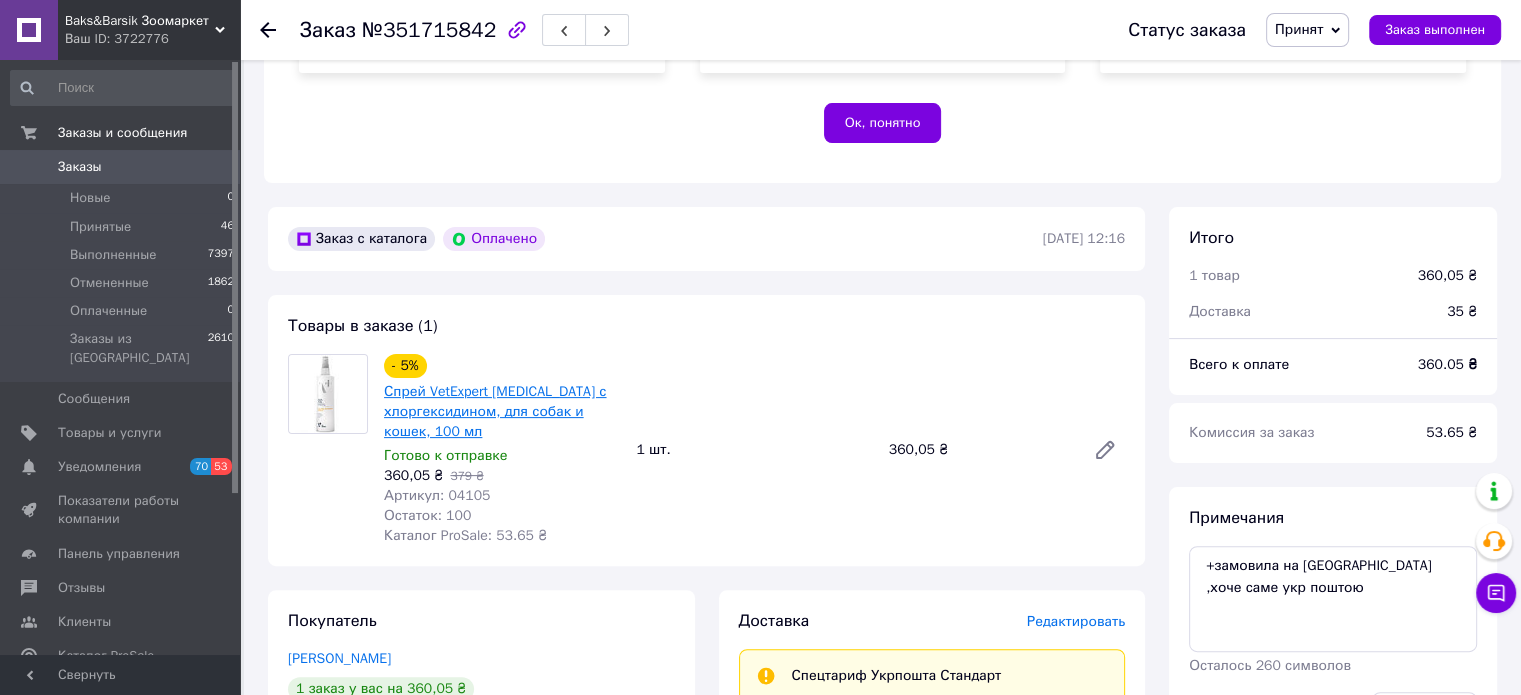 click on "Спрей VetExpert [MEDICAL_DATA] с хлоргексидином, для собак и кошек, 100 мл" at bounding box center [495, 411] 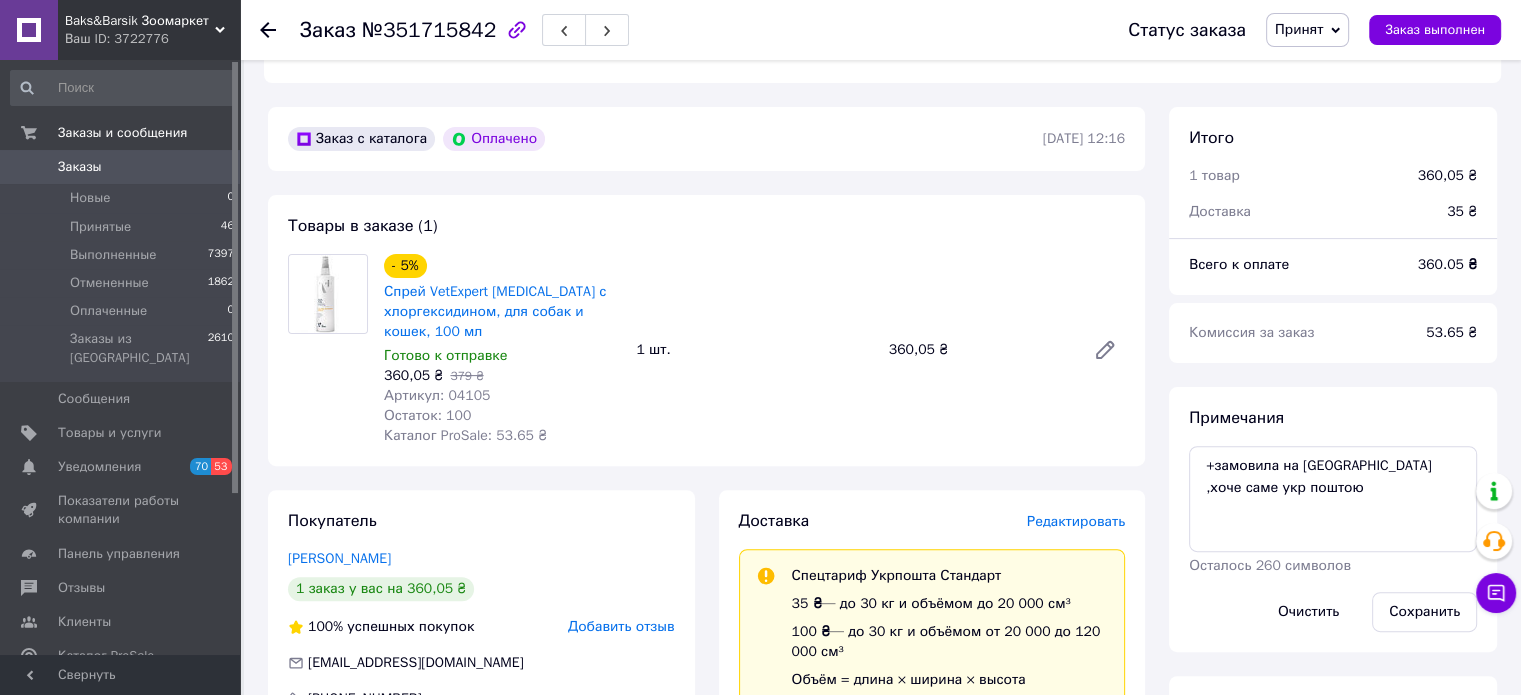 scroll, scrollTop: 134, scrollLeft: 0, axis: vertical 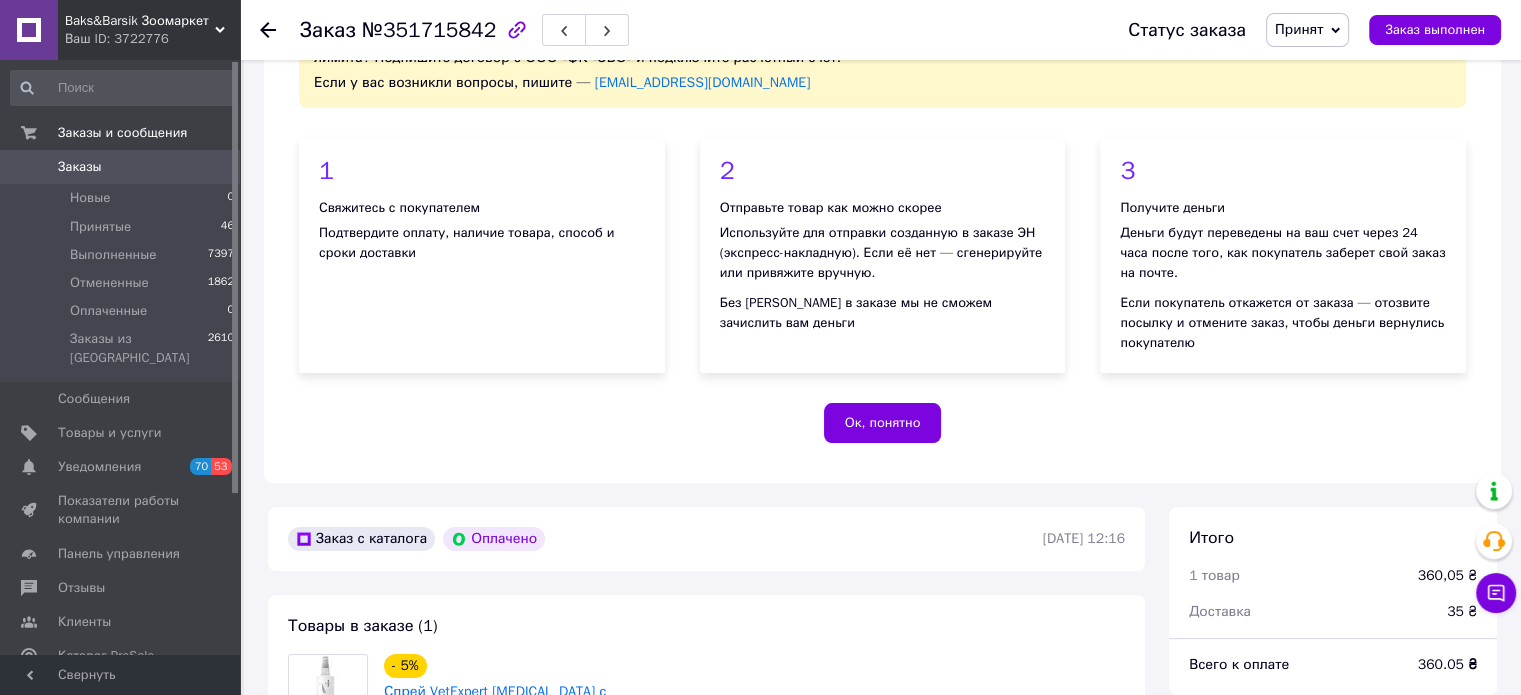 click 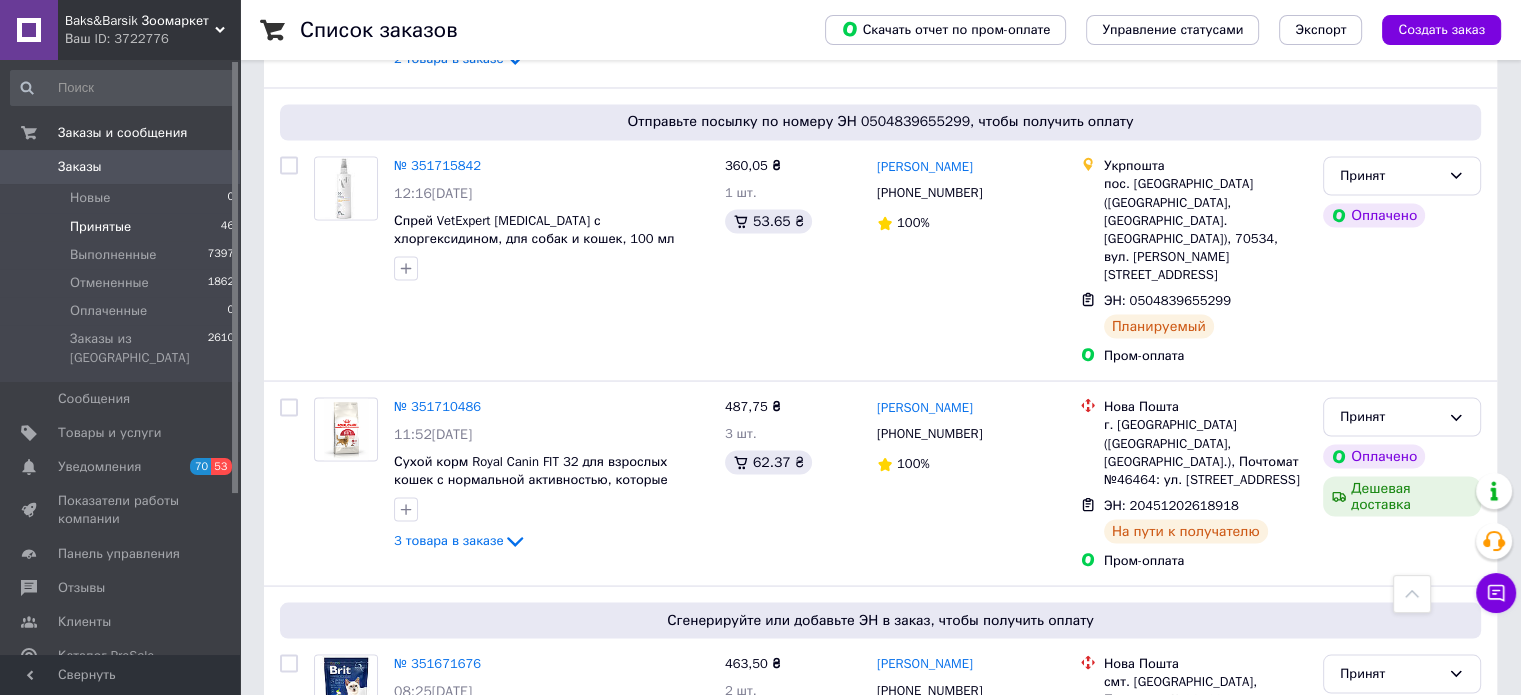 scroll, scrollTop: 3680, scrollLeft: 0, axis: vertical 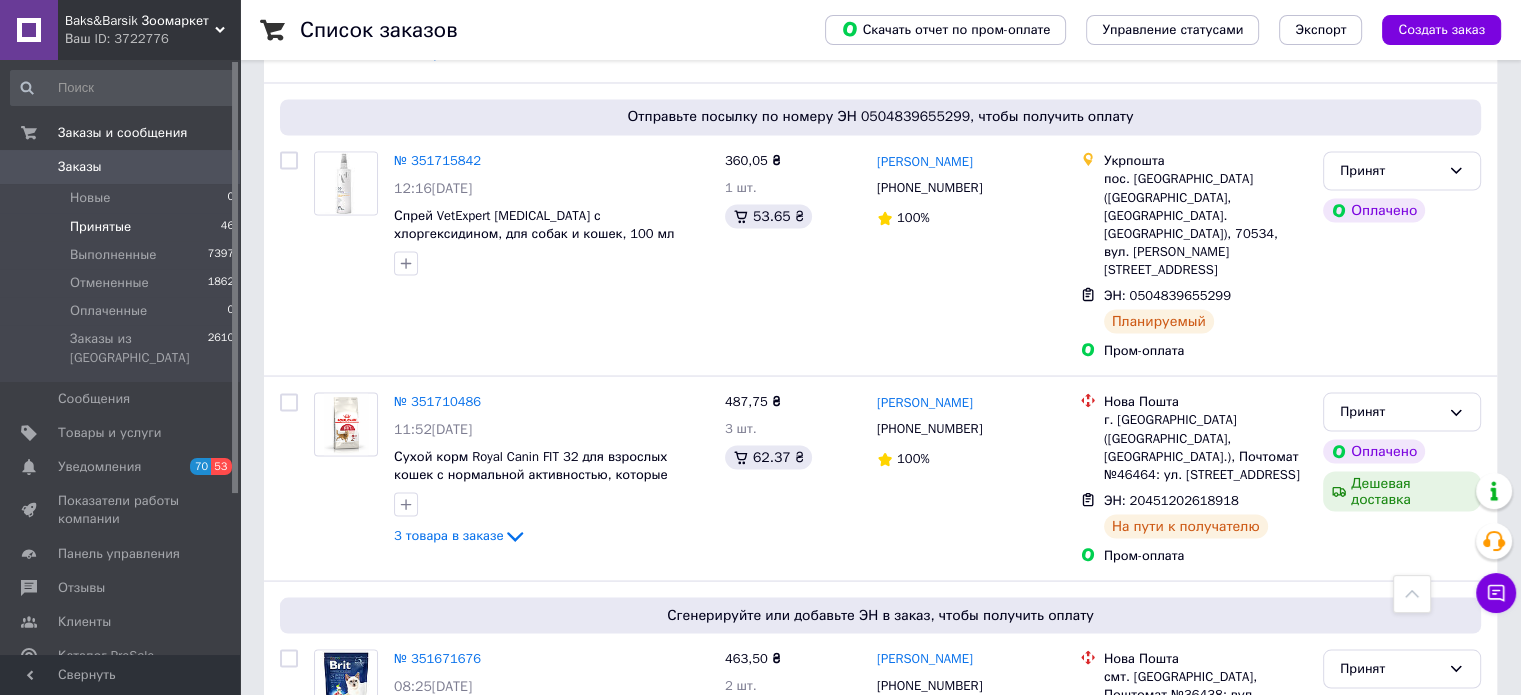 drag, startPoint x: 356, startPoint y: 652, endPoint x: 337, endPoint y: 650, distance: 19.104973 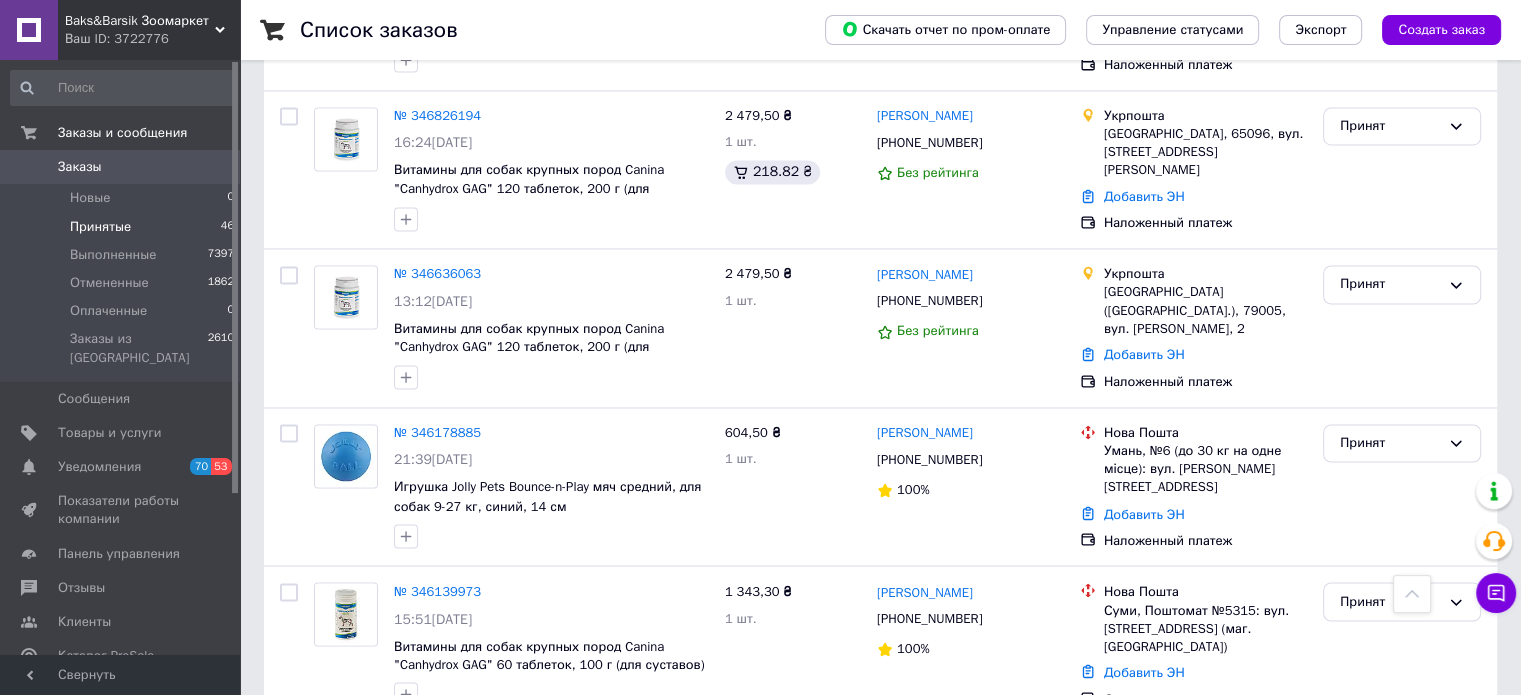 scroll, scrollTop: 3411, scrollLeft: 0, axis: vertical 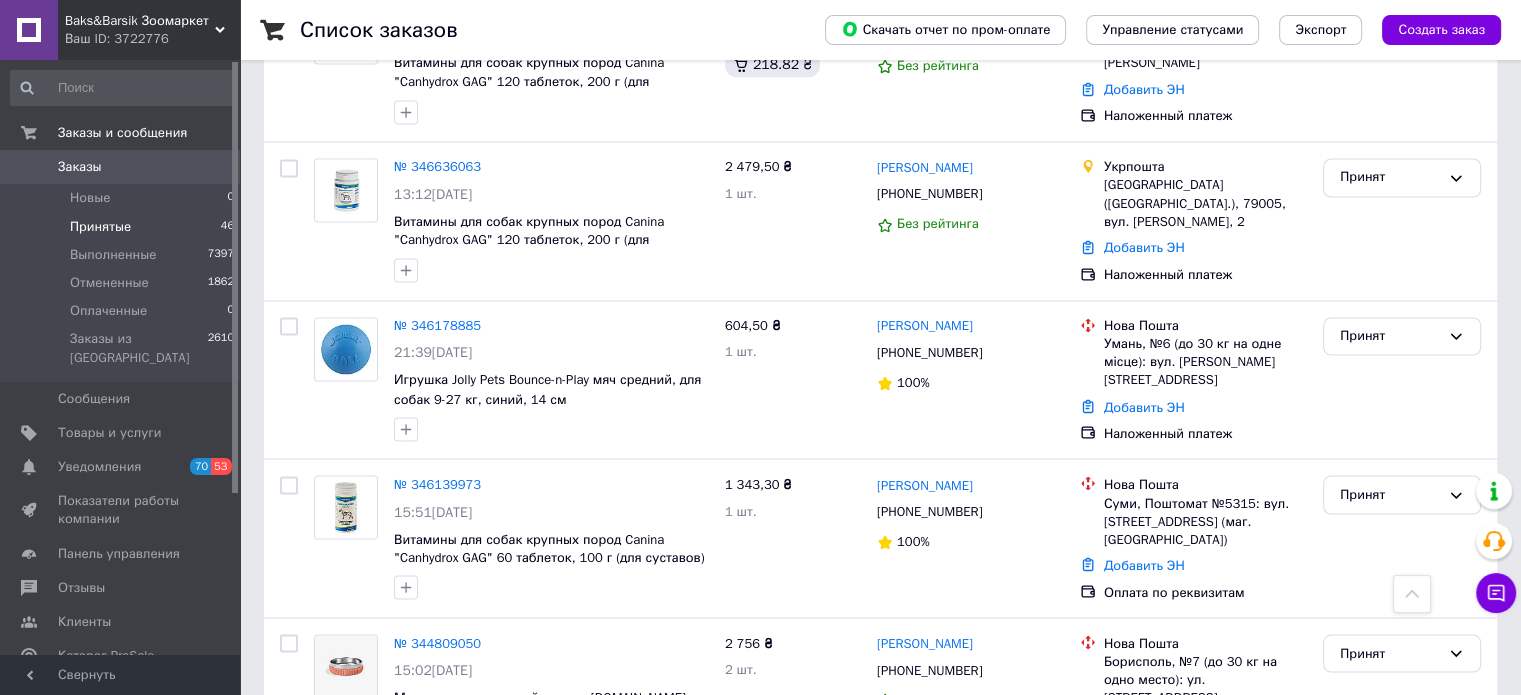 click on "3" at bounding box center [505, 820] 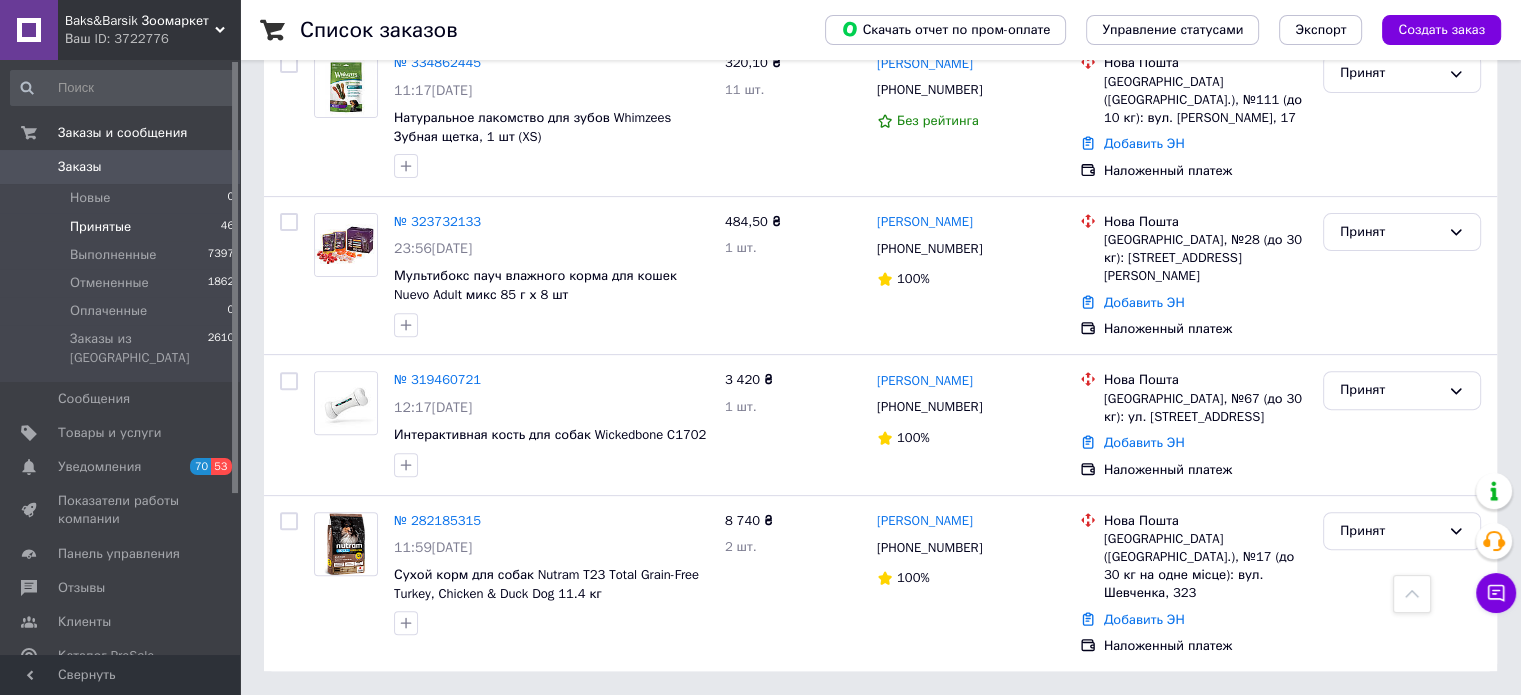 scroll, scrollTop: 705, scrollLeft: 0, axis: vertical 